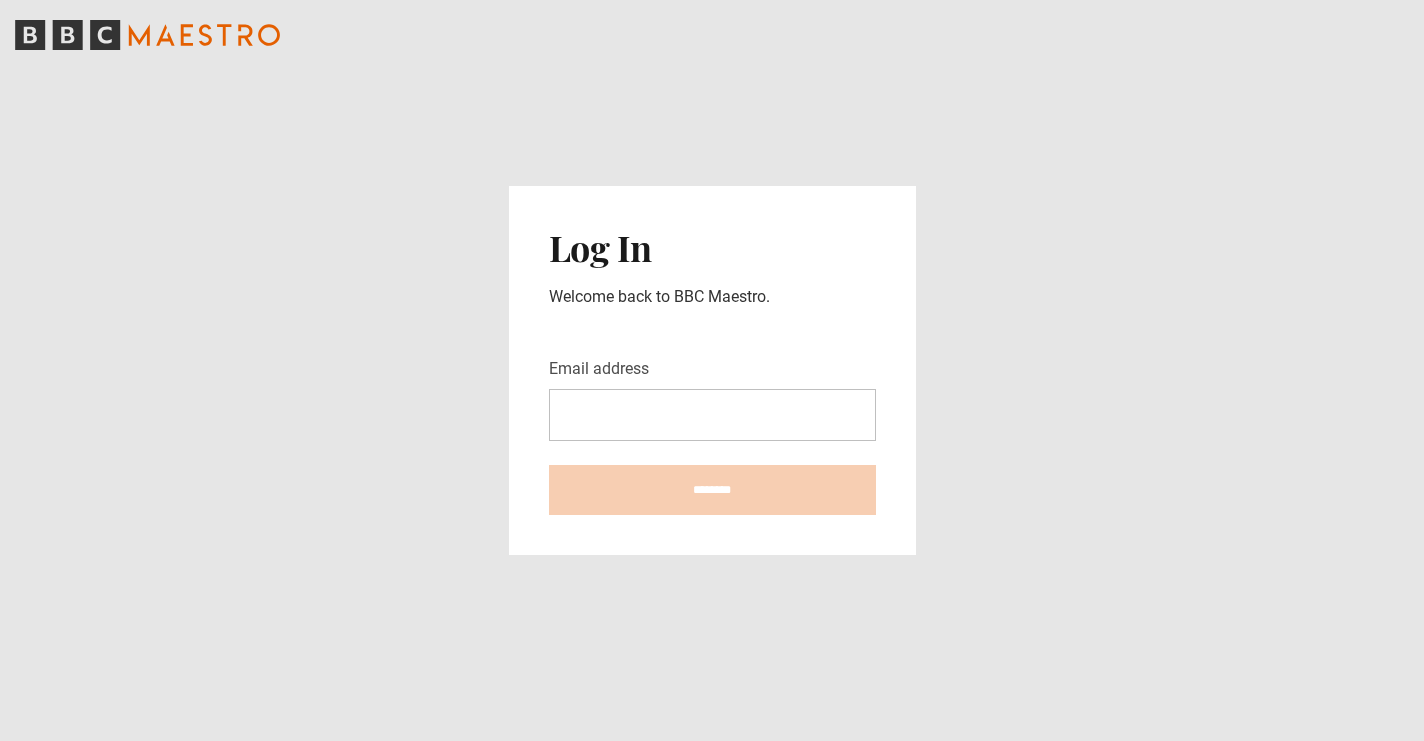 scroll, scrollTop: 0, scrollLeft: 0, axis: both 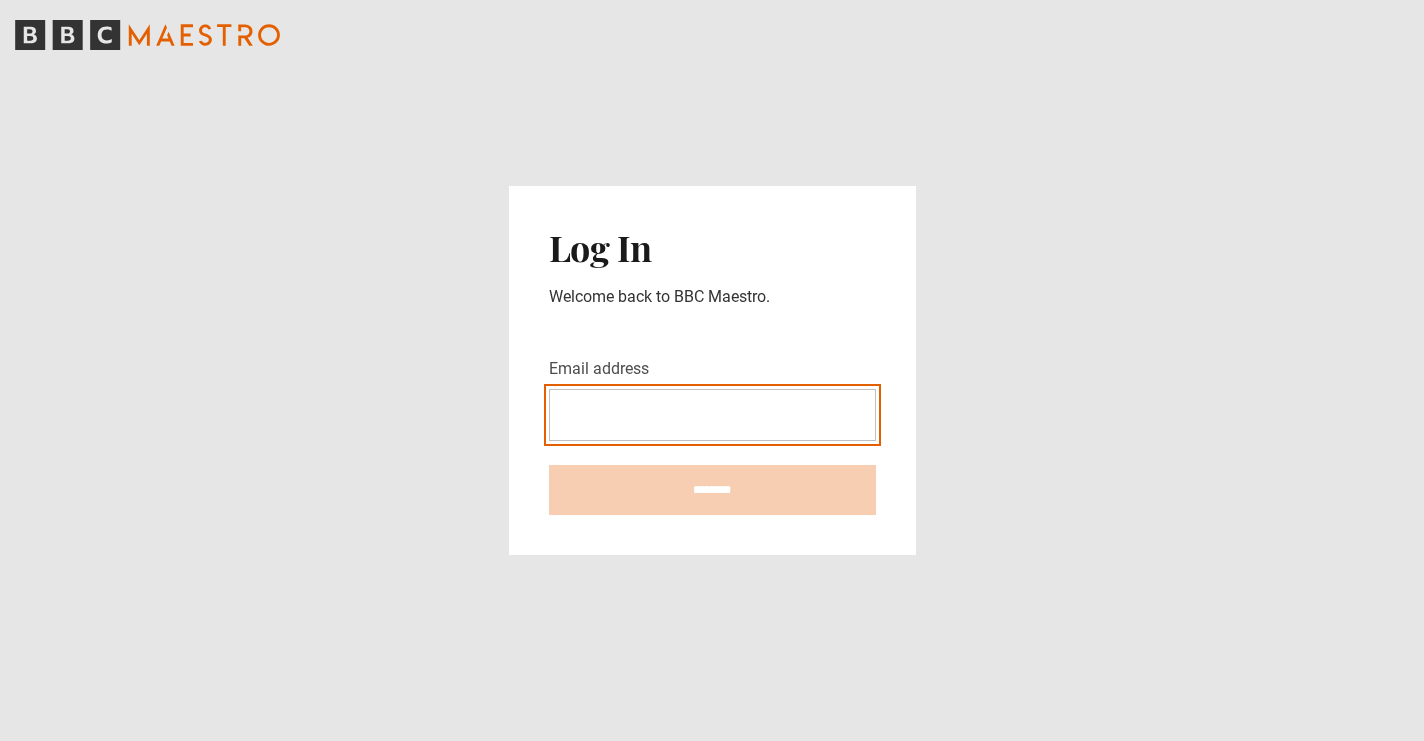 type on "**********" 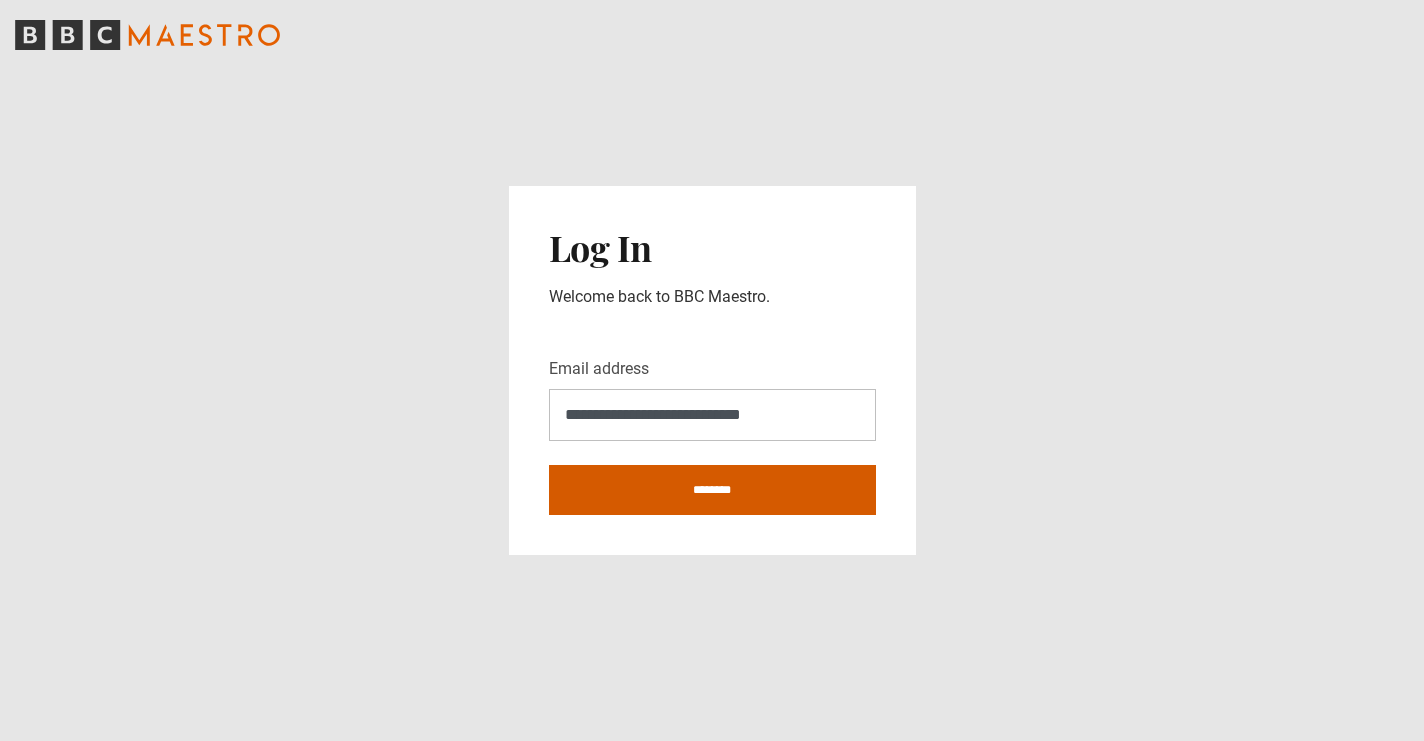 click on "********" at bounding box center [712, 490] 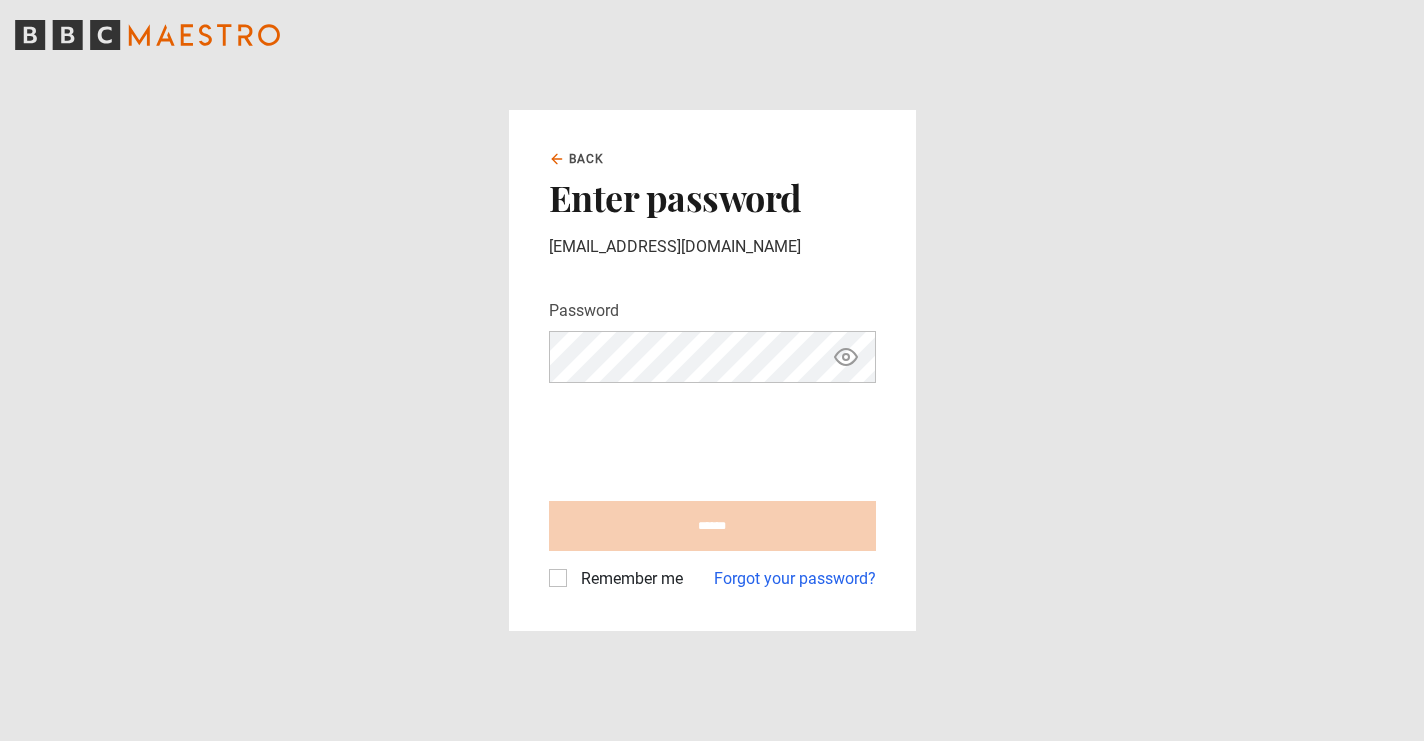 scroll, scrollTop: 0, scrollLeft: 0, axis: both 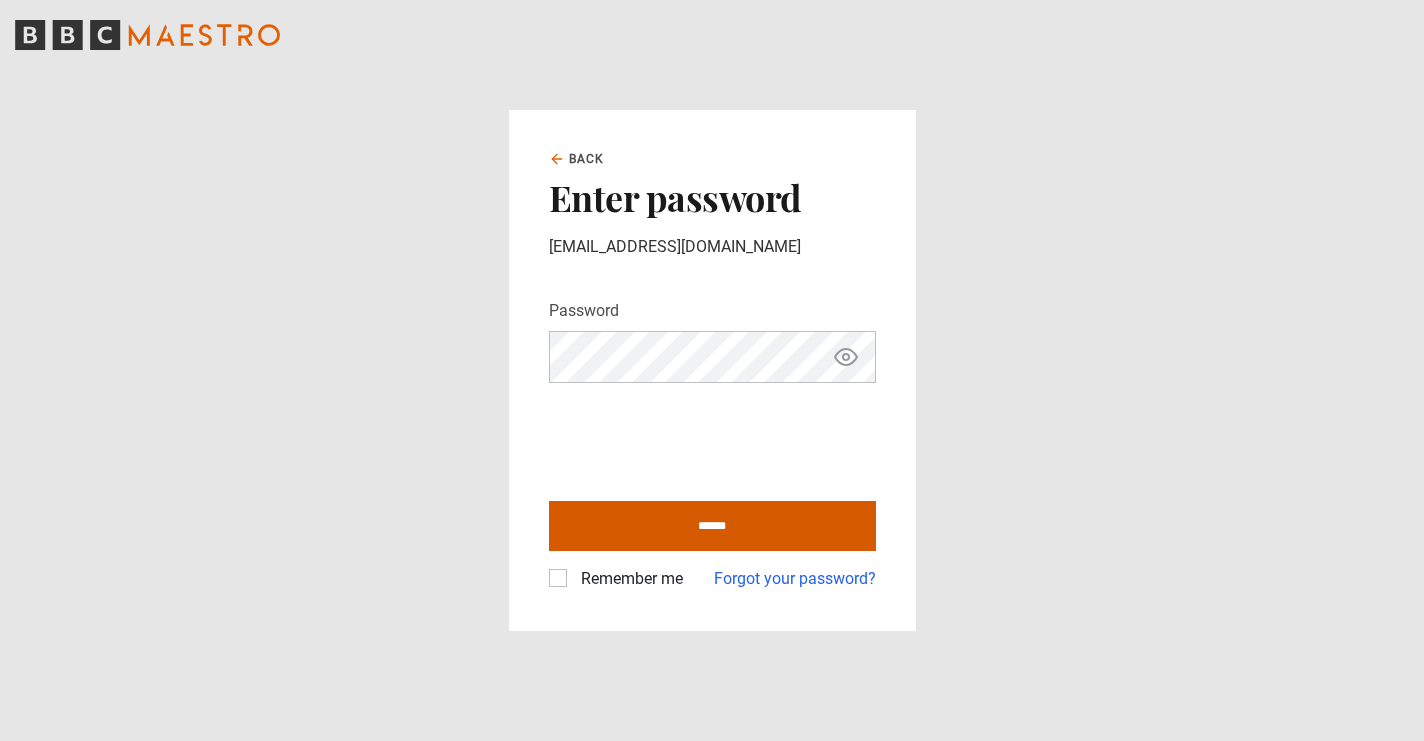 click on "******" at bounding box center [712, 526] 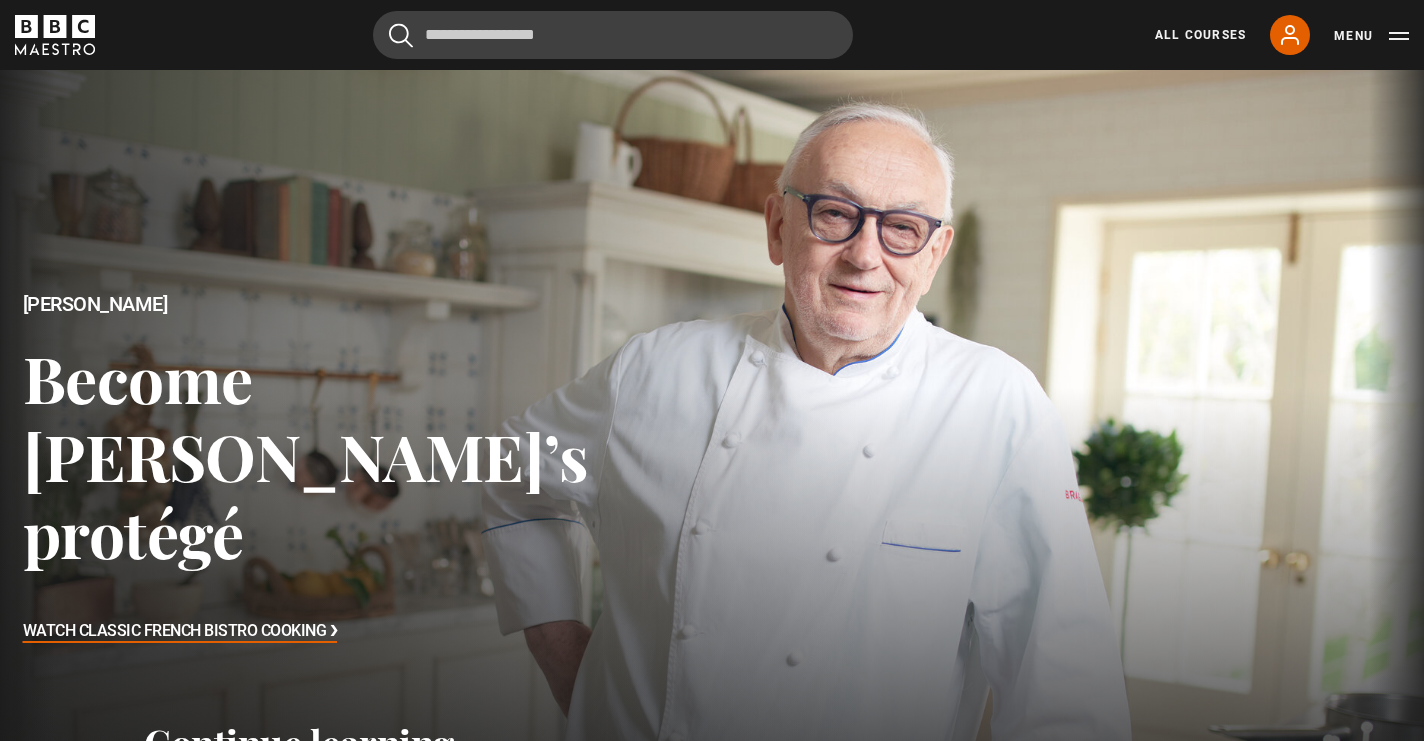 scroll, scrollTop: 0, scrollLeft: 0, axis: both 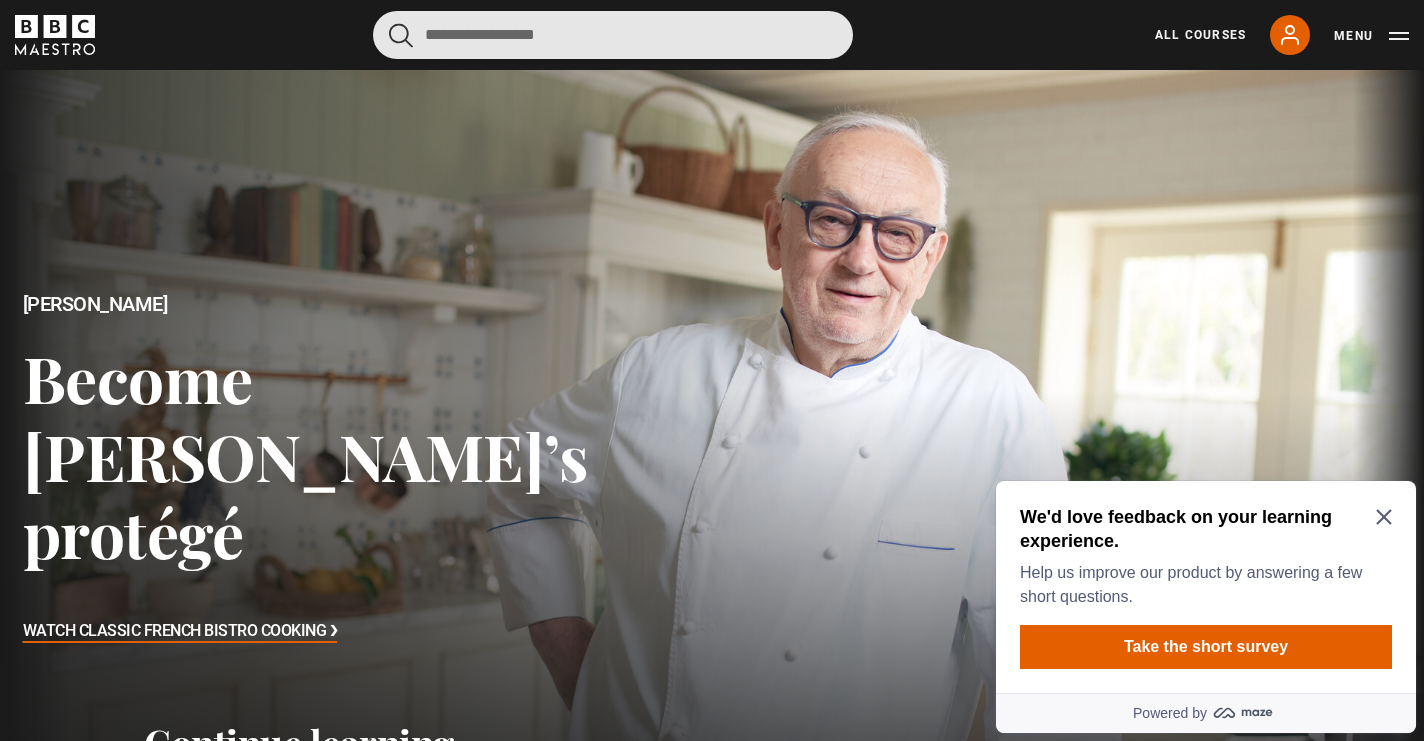 click at bounding box center (613, 35) 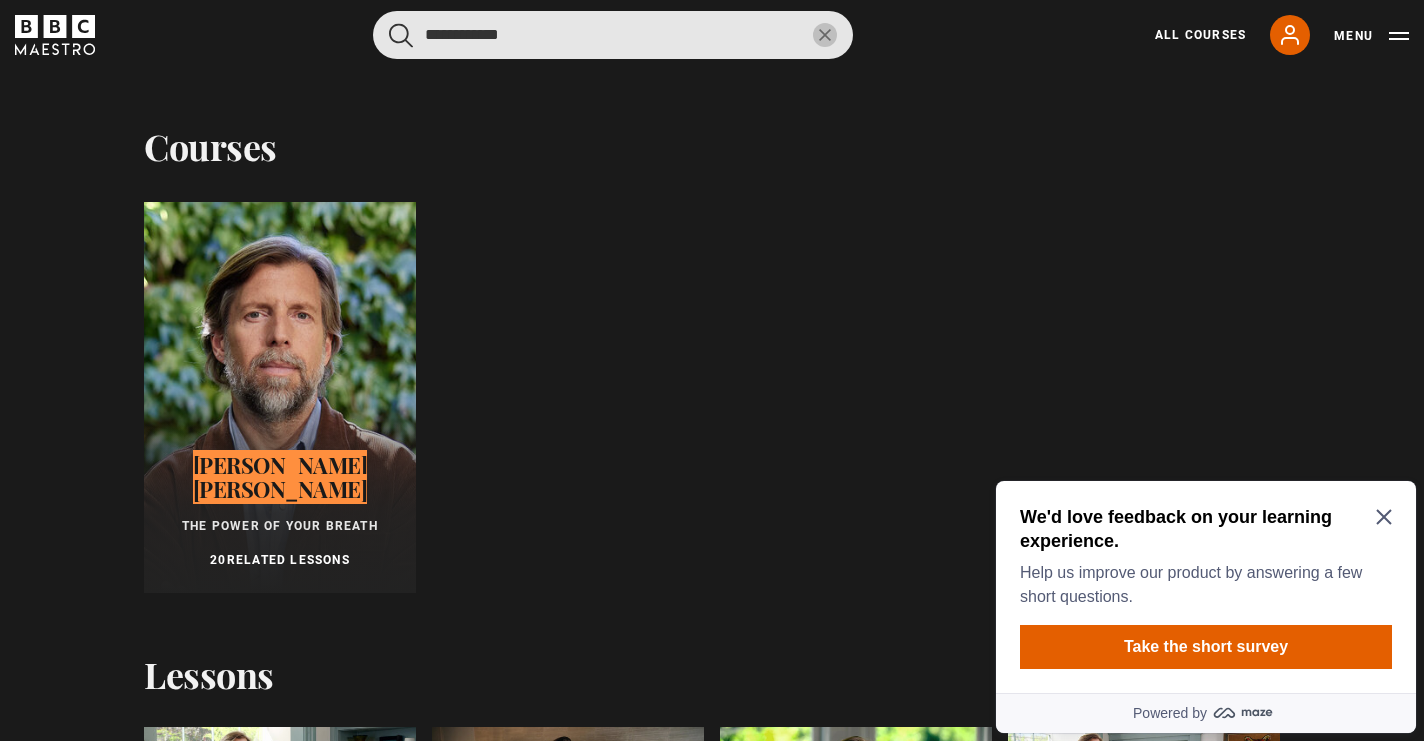 type on "**********" 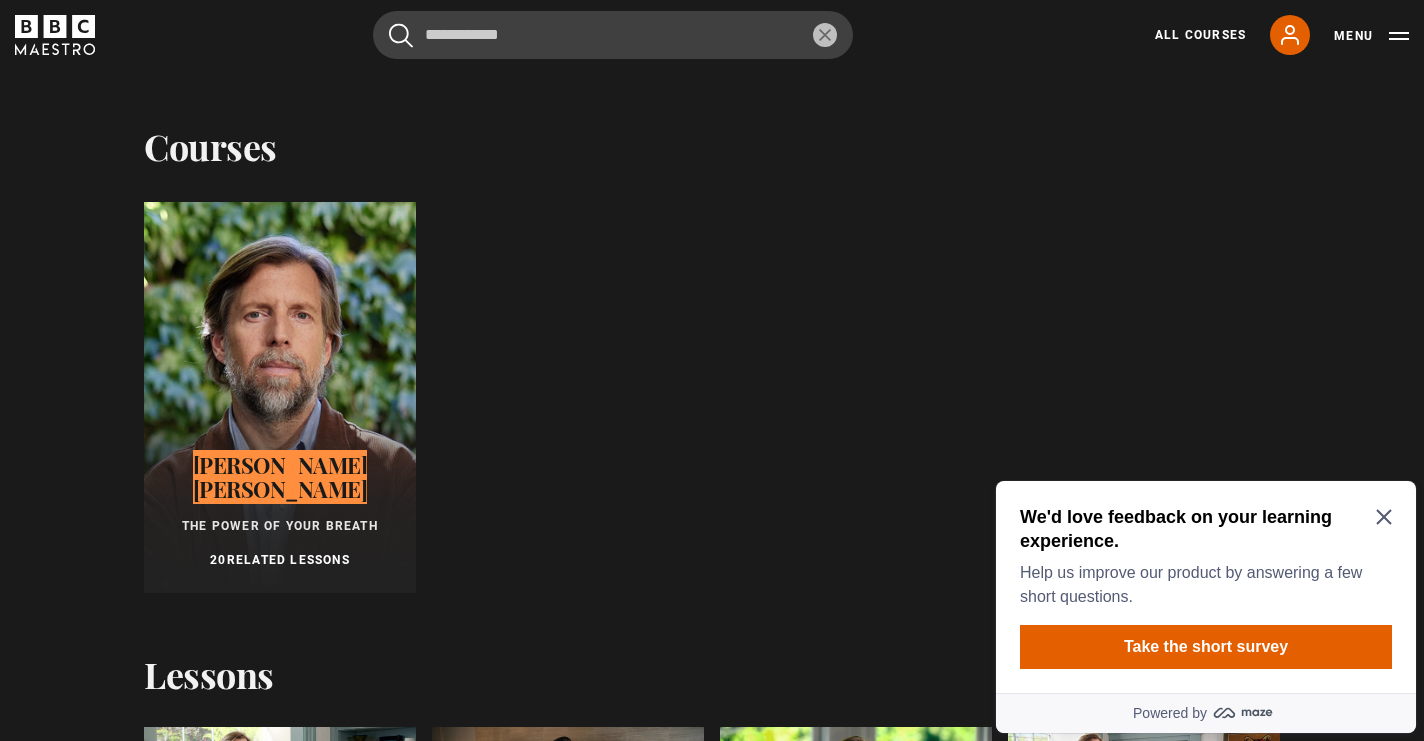 click at bounding box center (280, 397) 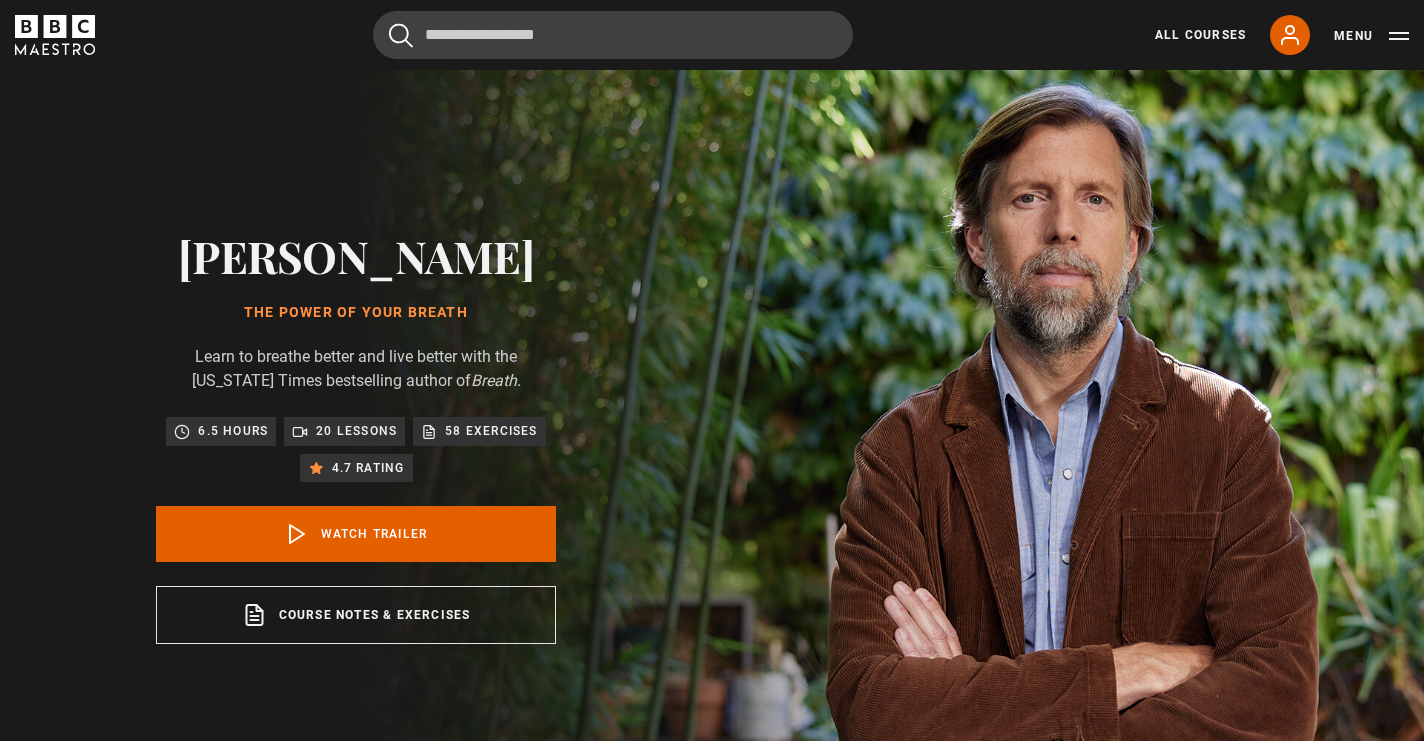 scroll, scrollTop: 0, scrollLeft: 0, axis: both 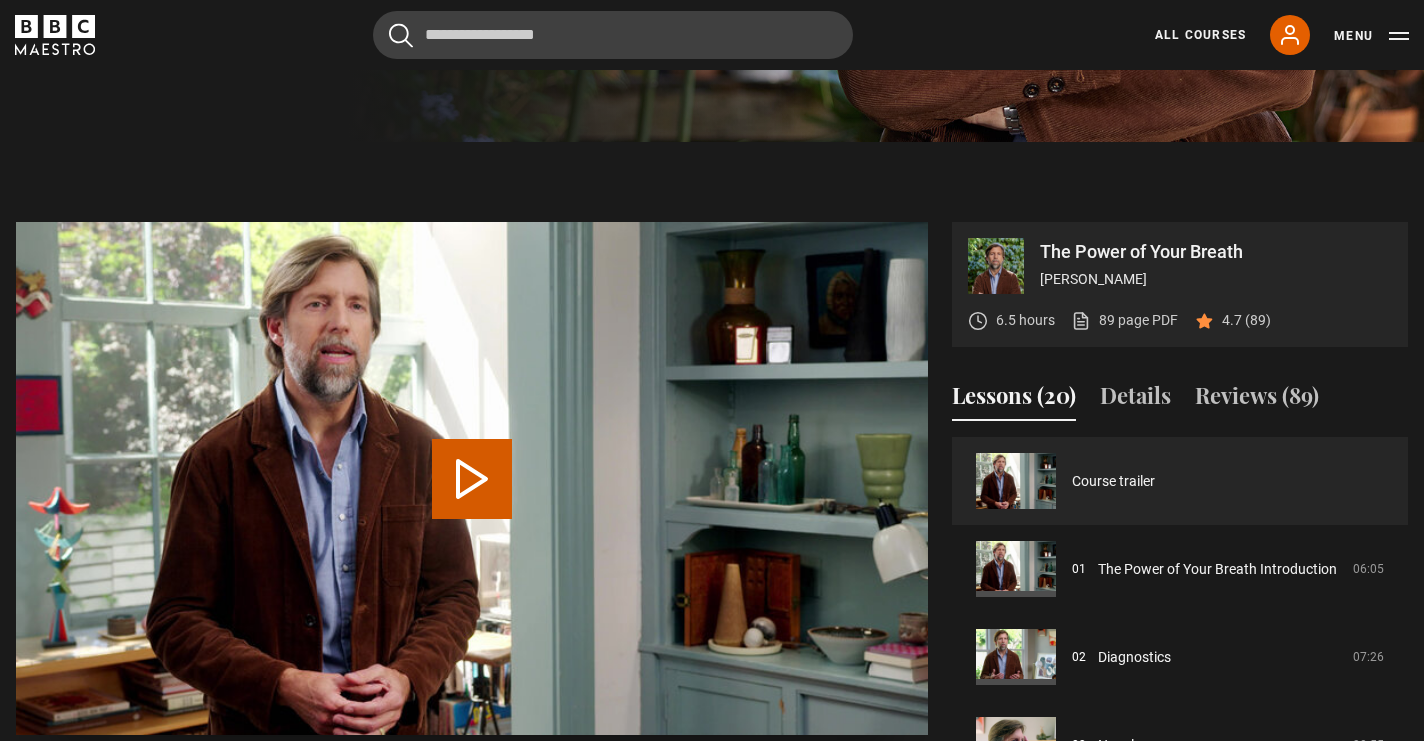 click on "Play Video" at bounding box center (472, 479) 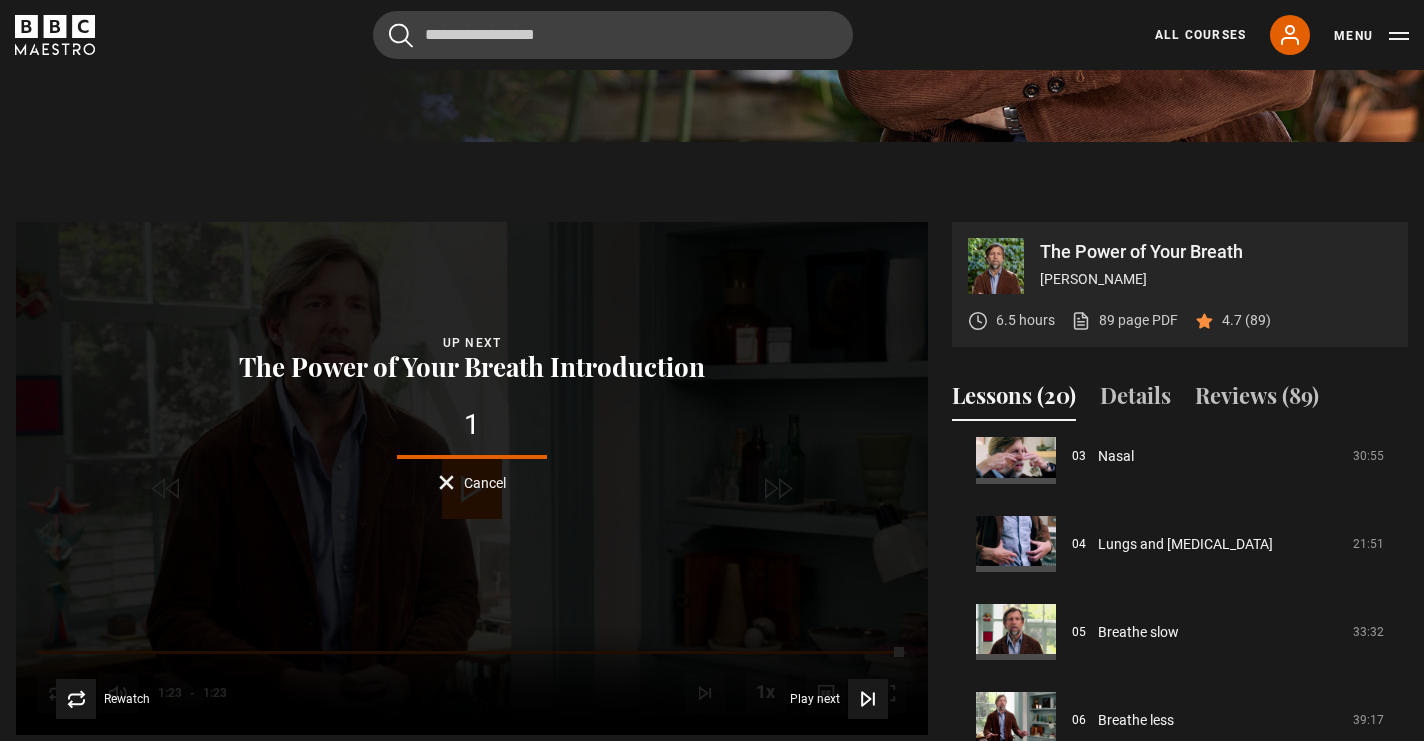 scroll, scrollTop: 201, scrollLeft: 0, axis: vertical 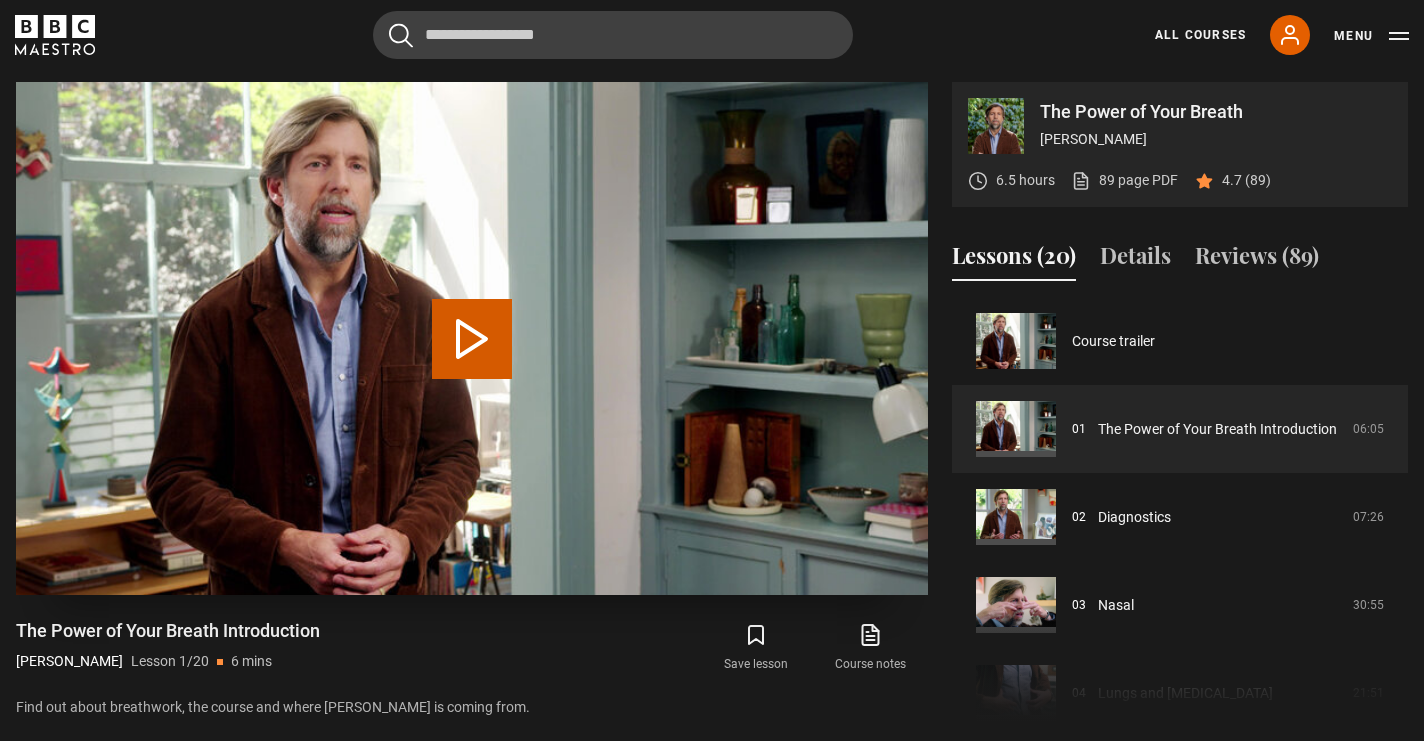 click on "Play Lesson The Power of Your Breath Introduction" at bounding box center (472, 339) 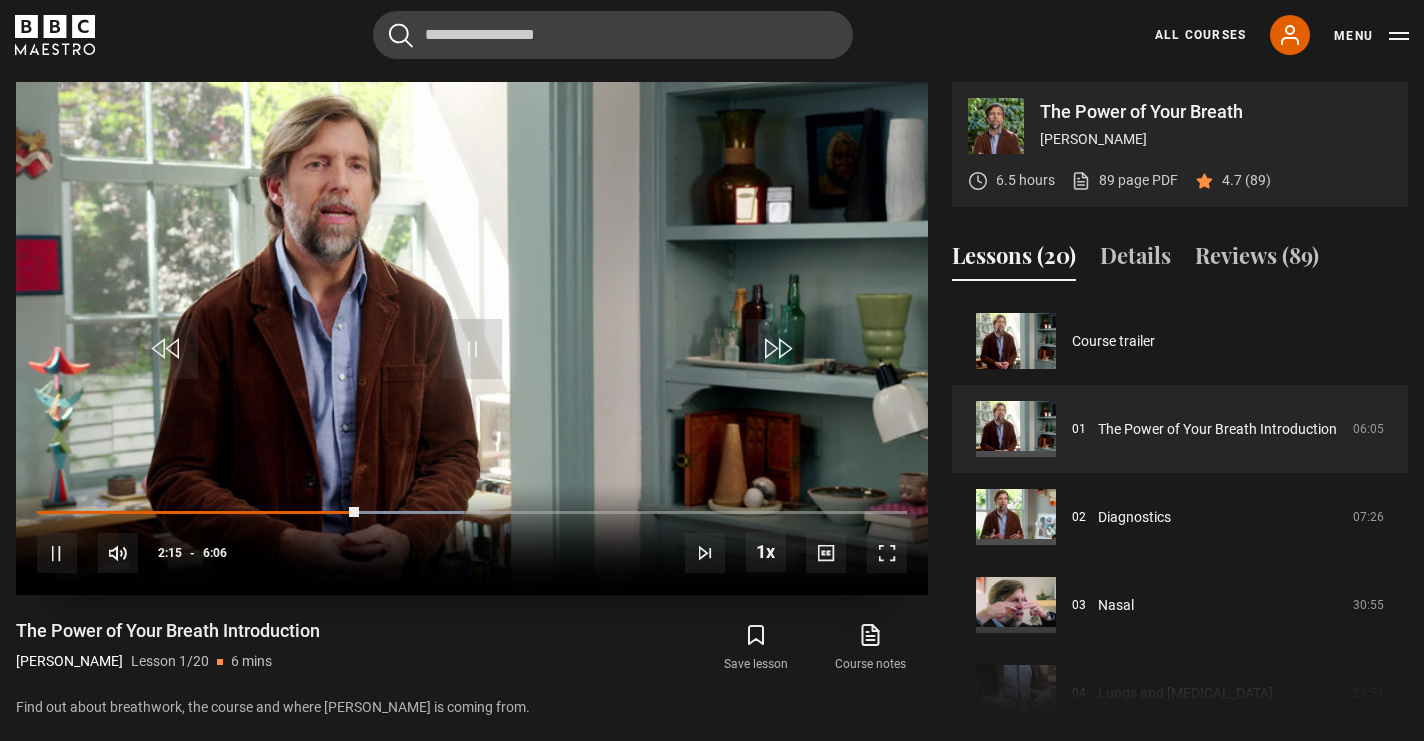 click at bounding box center [887, 553] 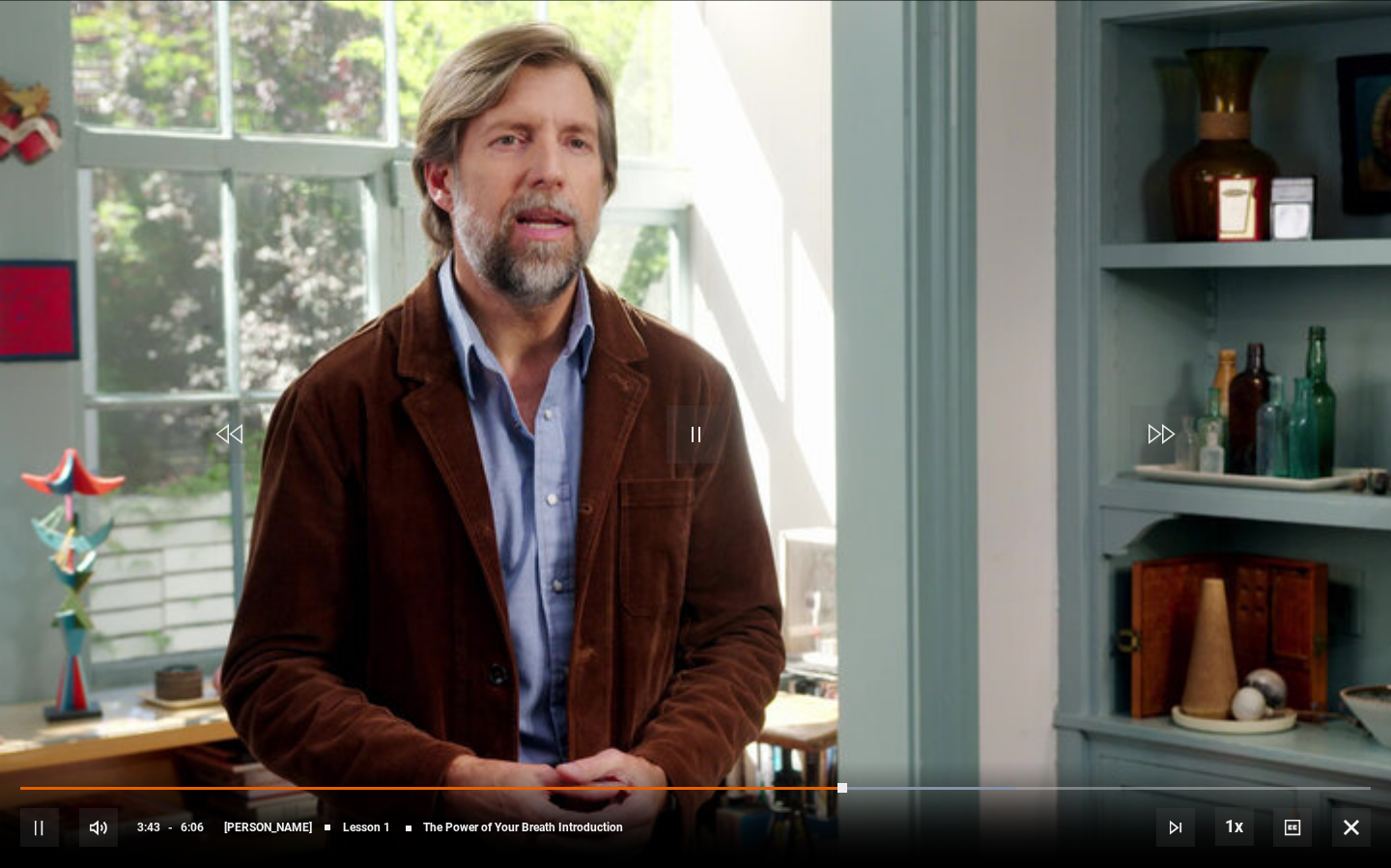 click at bounding box center (696, 434) 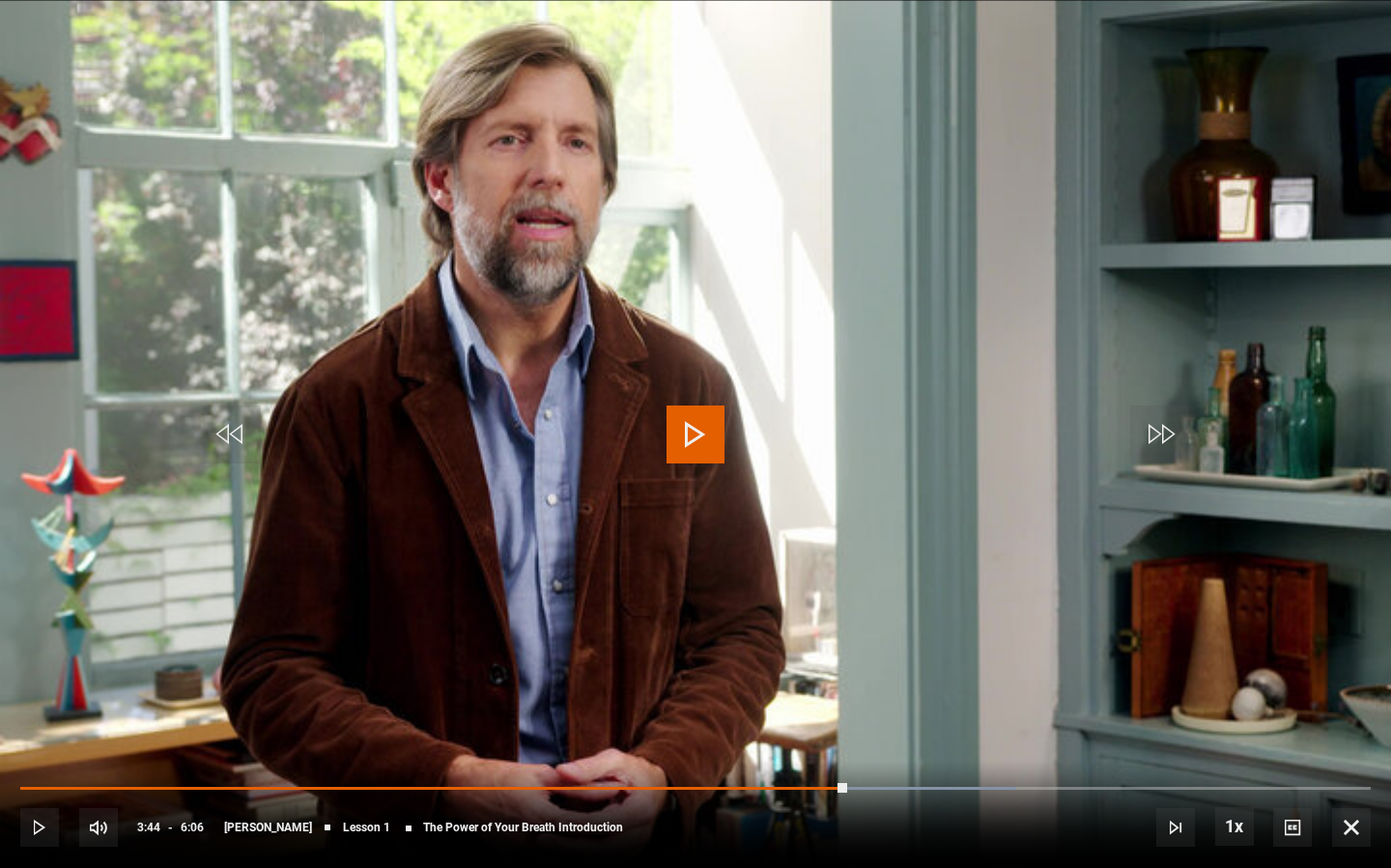 click at bounding box center (696, 434) 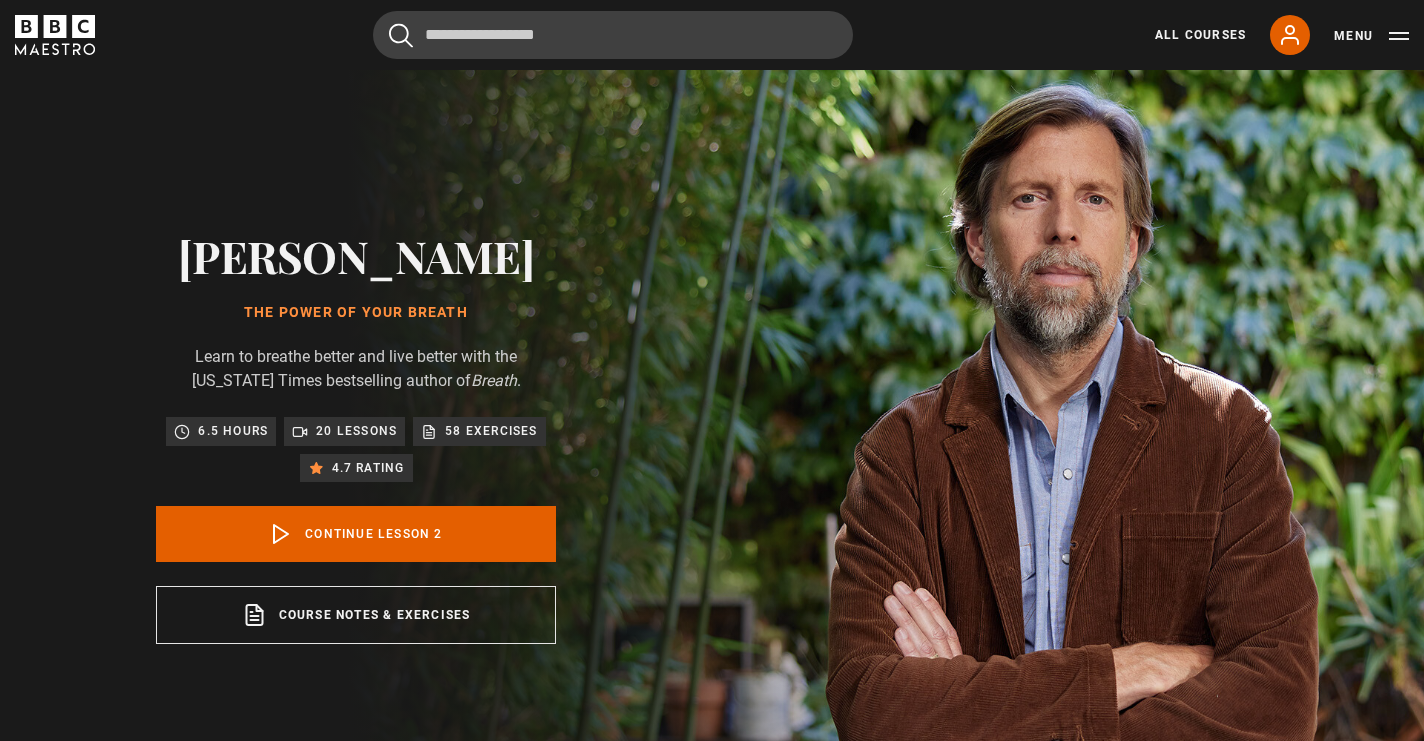 scroll, scrollTop: 802, scrollLeft: 0, axis: vertical 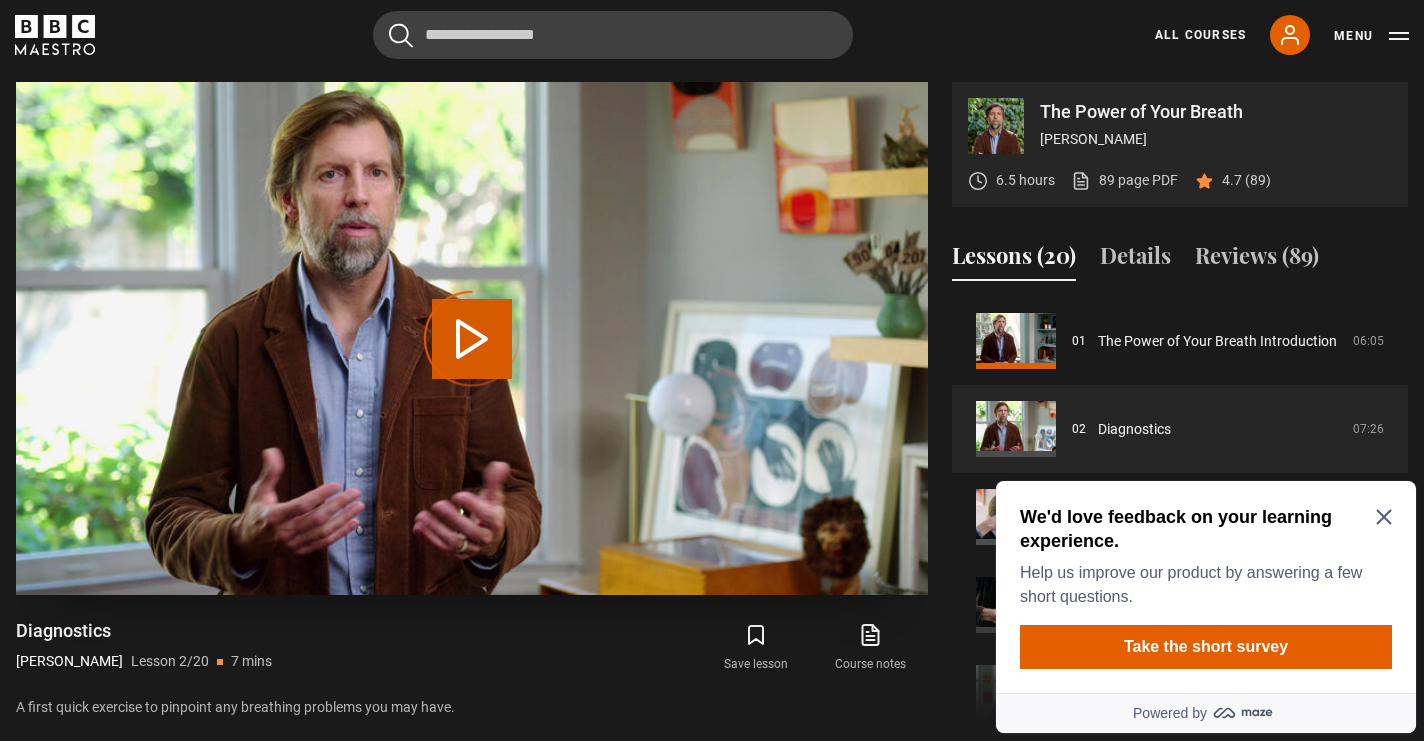 click on "Video Player is loading." at bounding box center [472, 339] 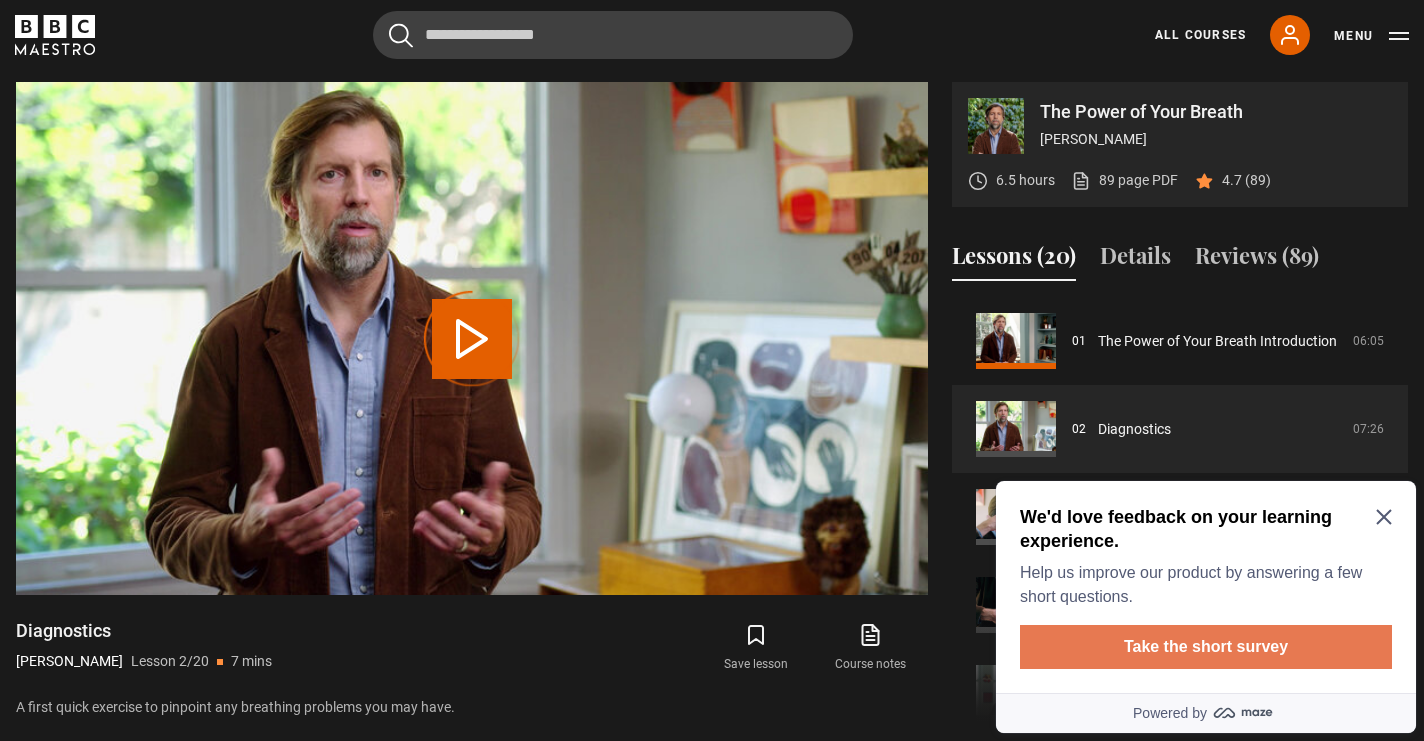 click on "Take the short survey" at bounding box center (1206, 647) 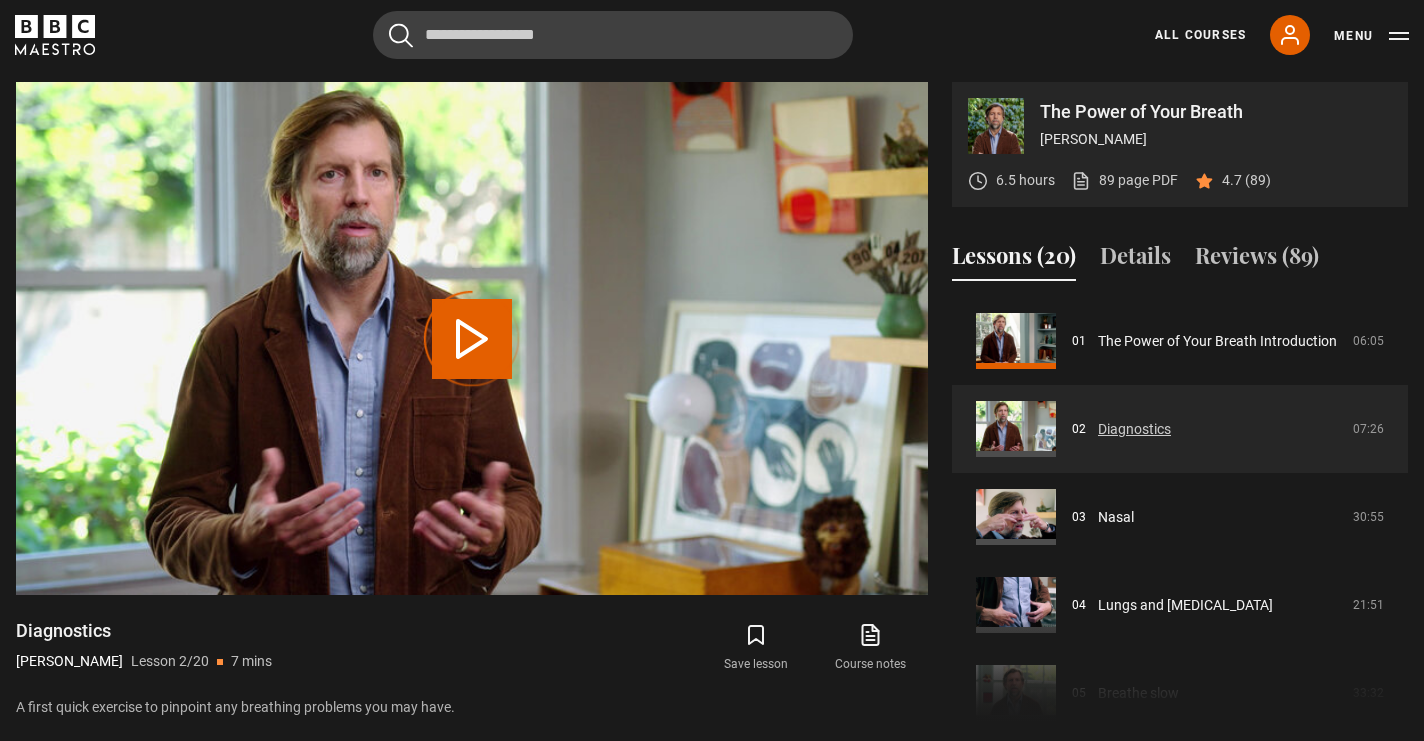 click on "Diagnostics" at bounding box center (1134, 429) 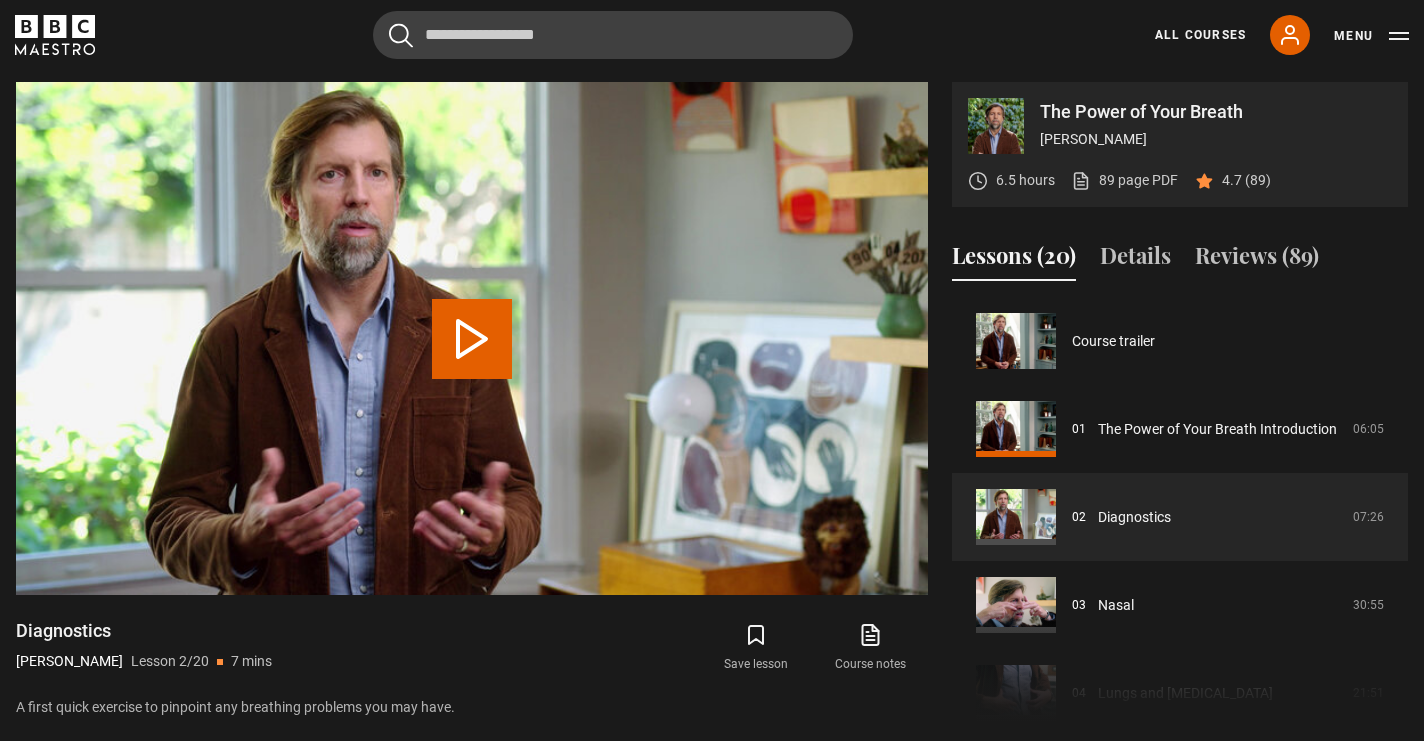 scroll, scrollTop: 88, scrollLeft: 0, axis: vertical 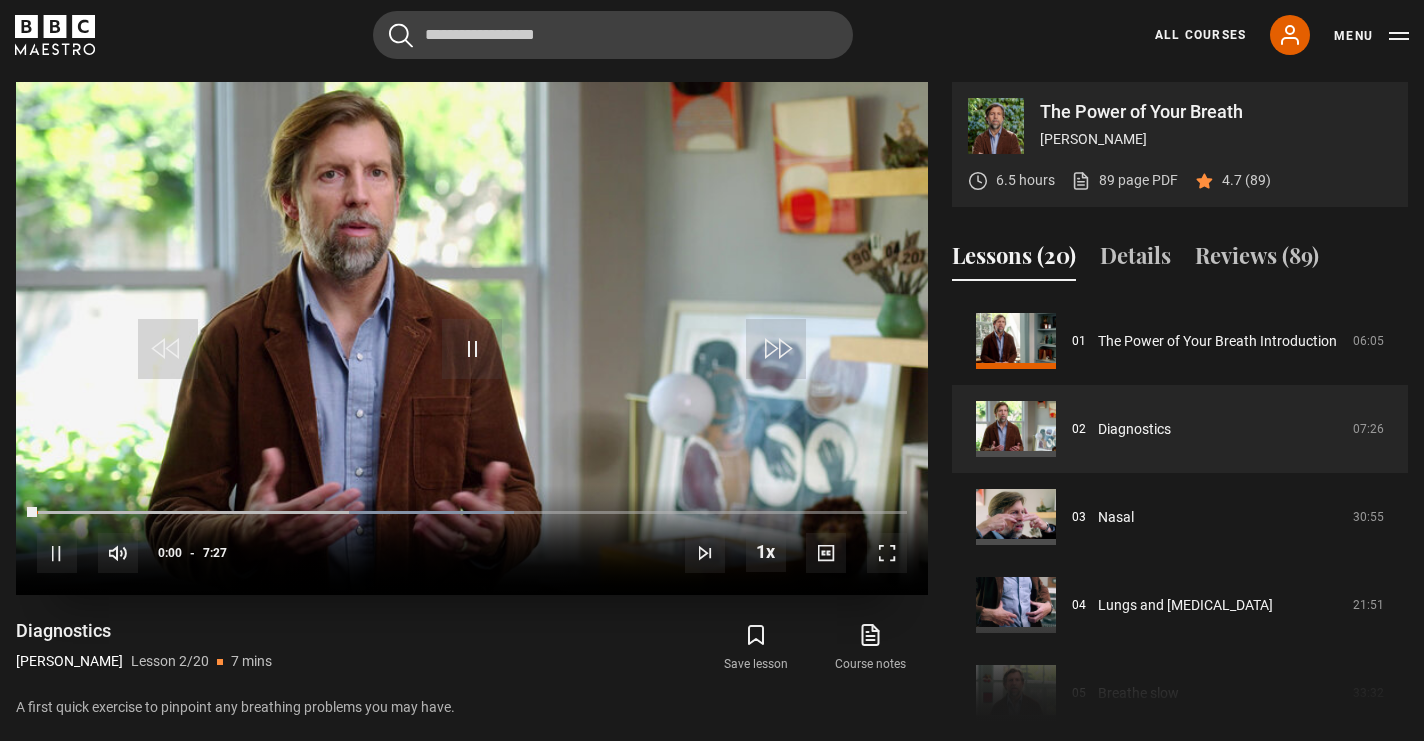 click at bounding box center (57, 553) 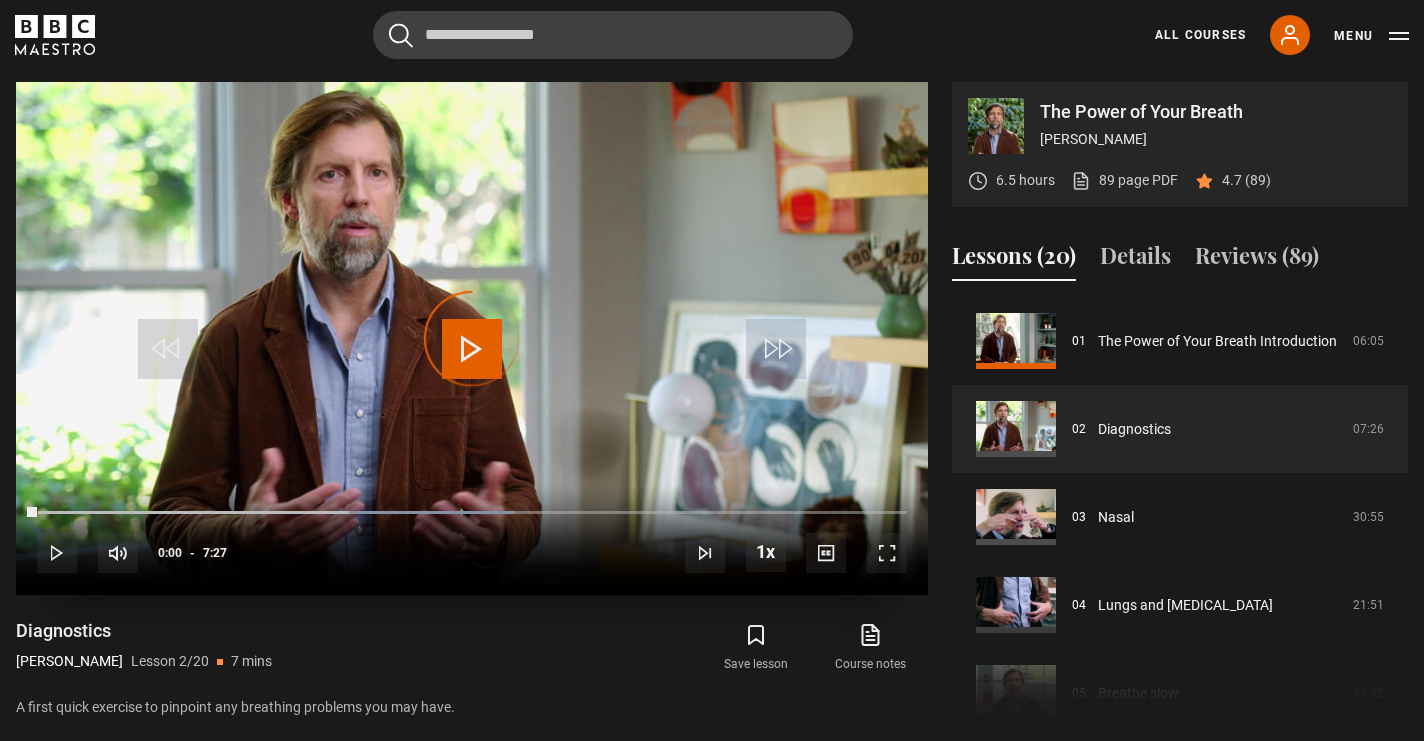 click on "Video Player is loading." at bounding box center (472, 339) 